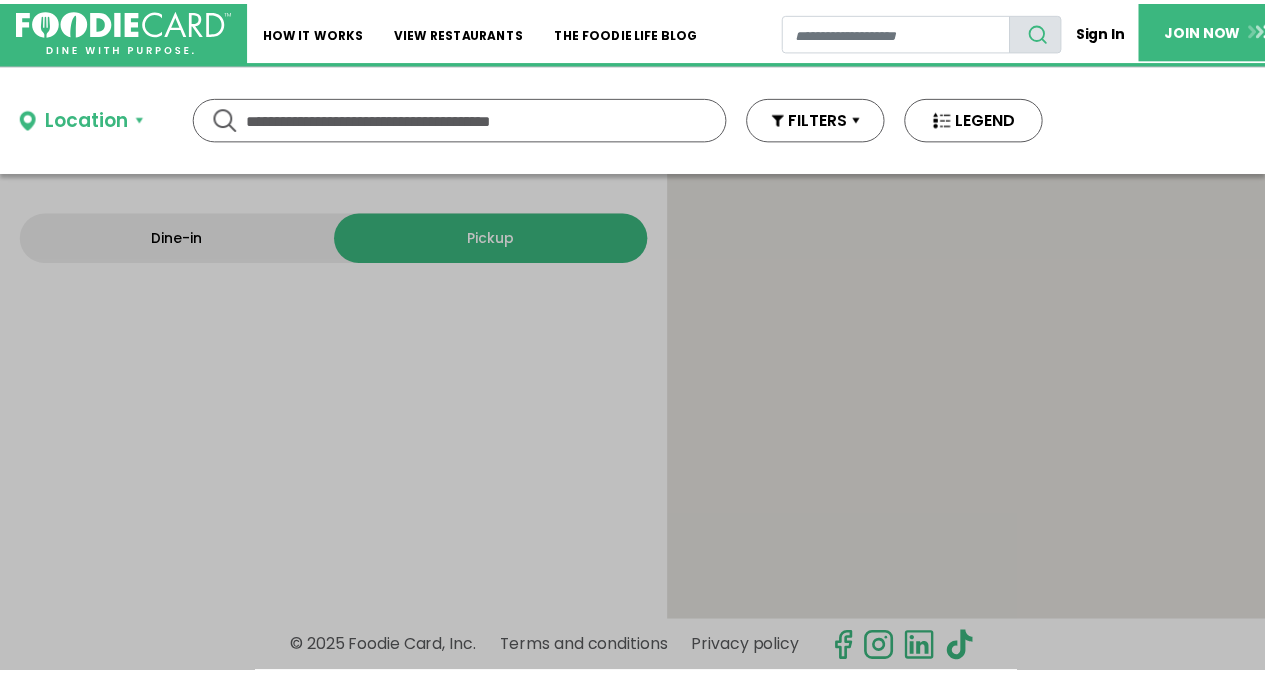 scroll, scrollTop: 0, scrollLeft: 0, axis: both 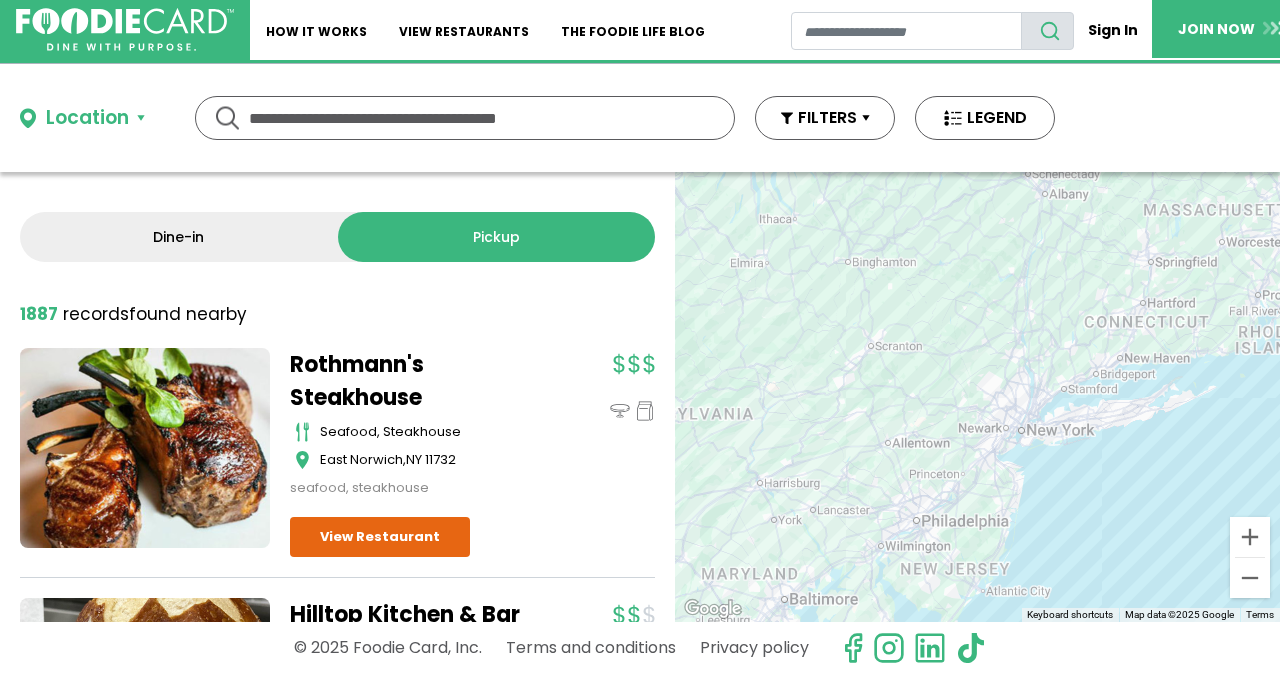 click at bounding box center [465, 118] 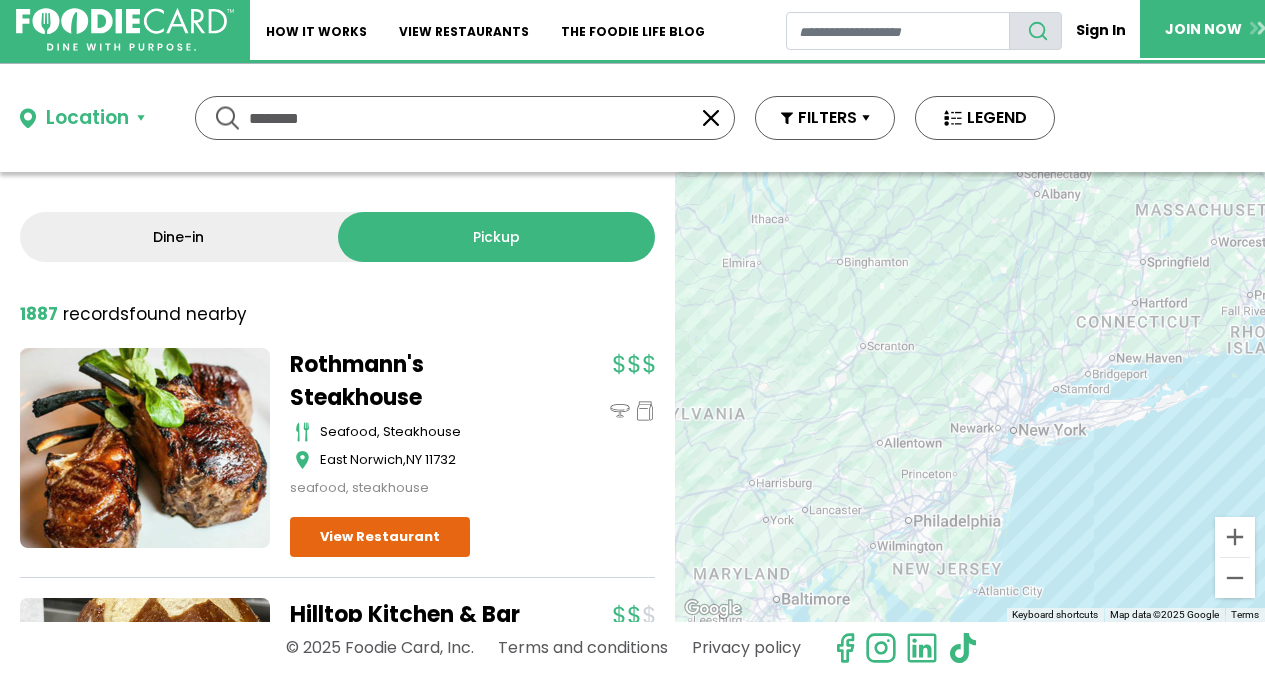 type on "********" 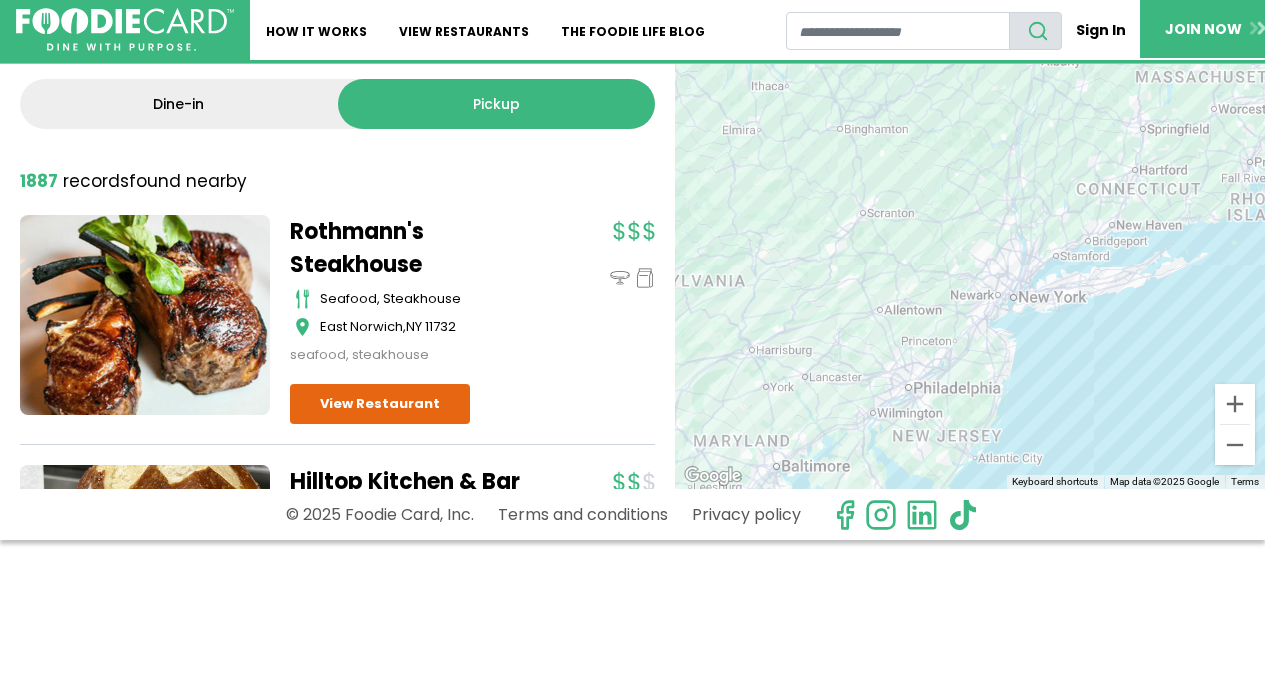 scroll, scrollTop: 172, scrollLeft: 0, axis: vertical 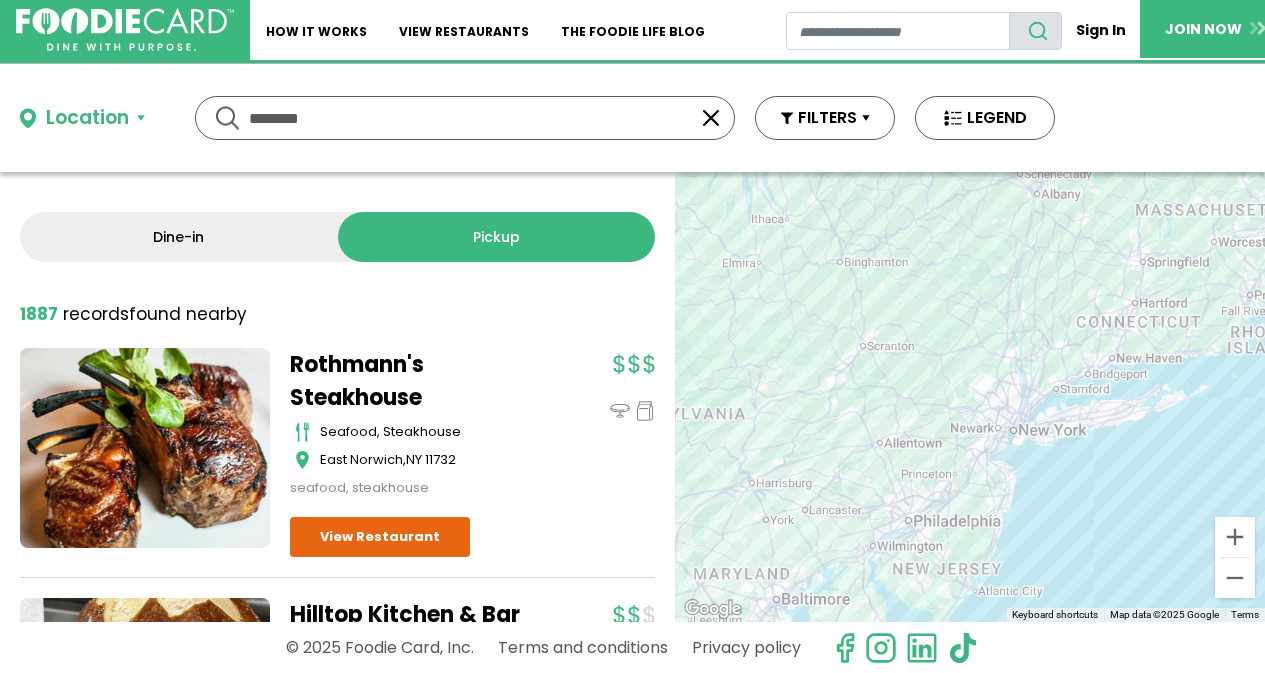 click on "********
********" at bounding box center (465, 118) 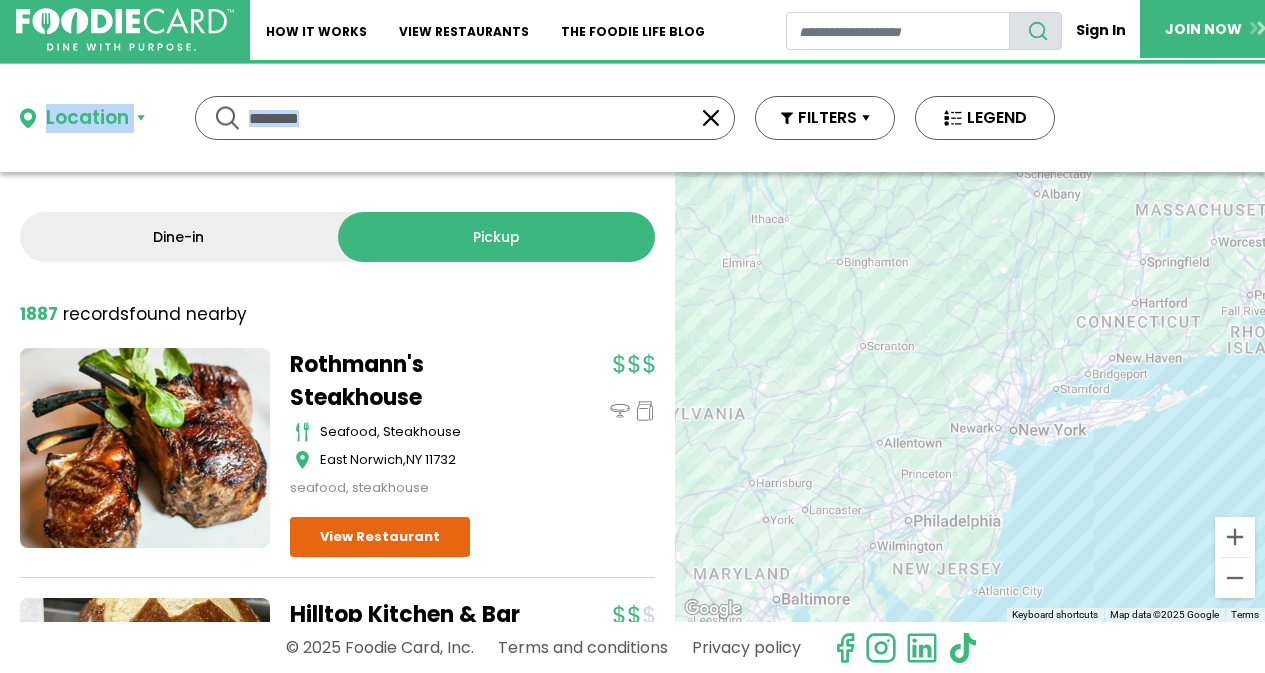click on "********
********" at bounding box center (465, 118) 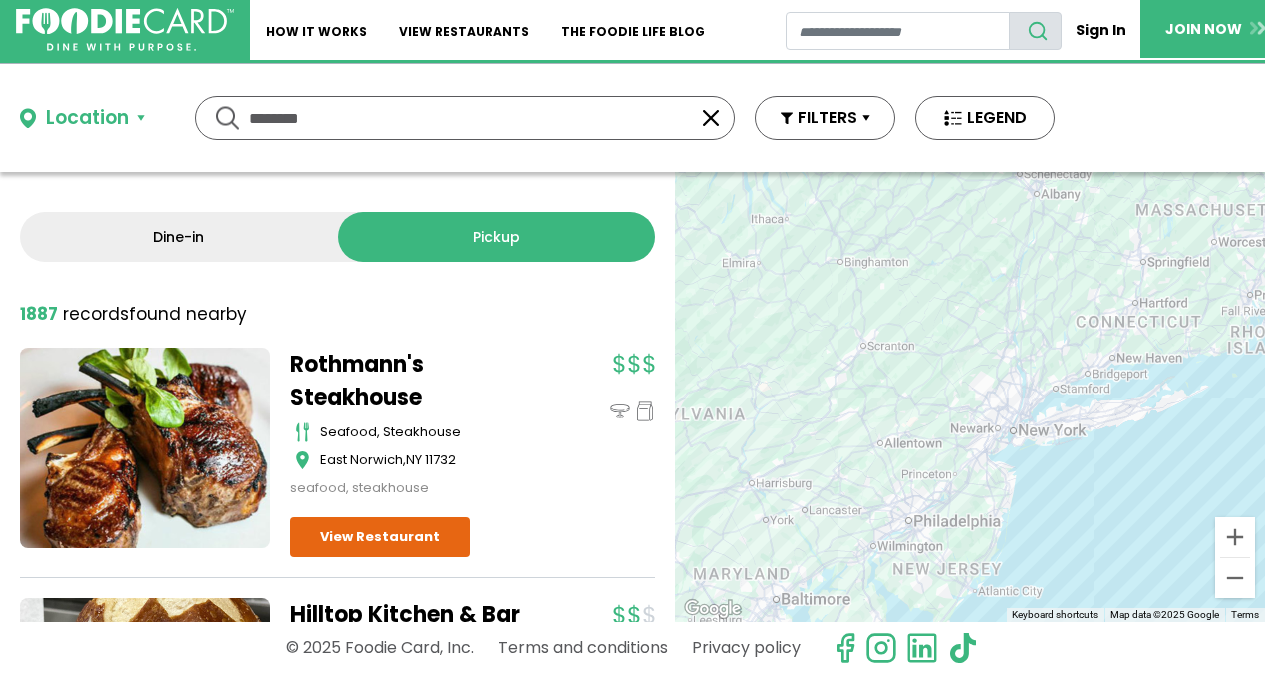 click on "Location" at bounding box center [82, 118] 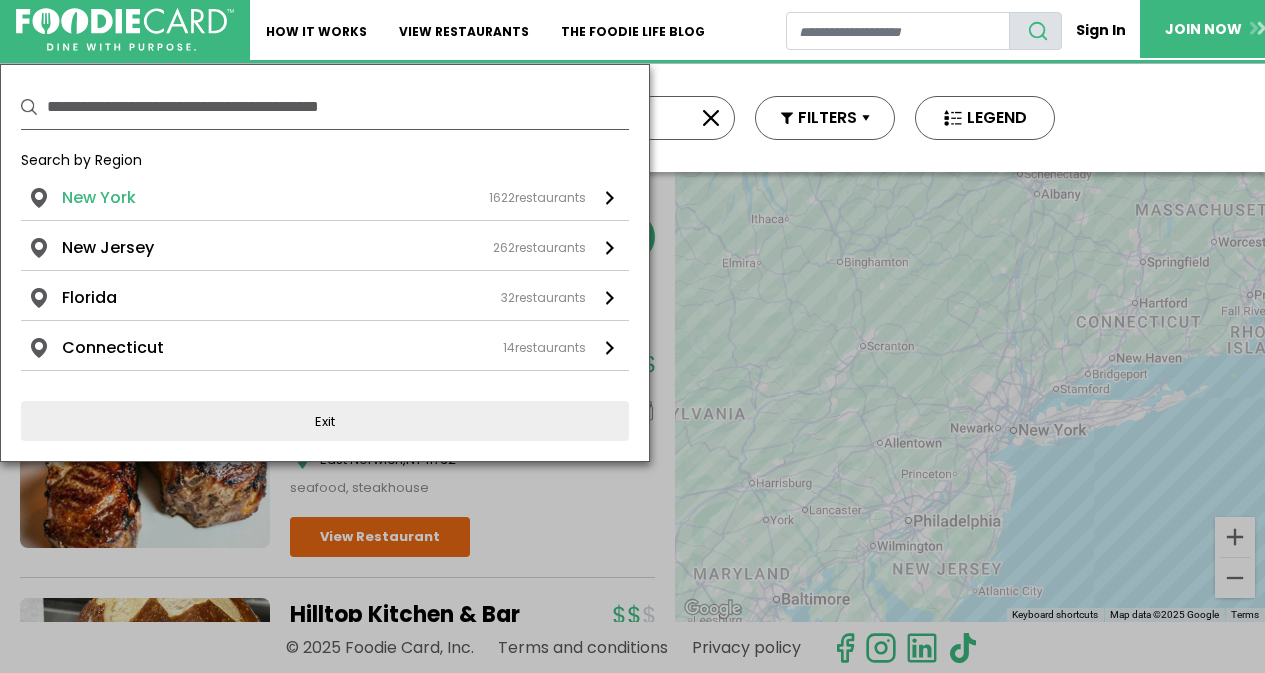click on "New York" at bounding box center [99, 198] 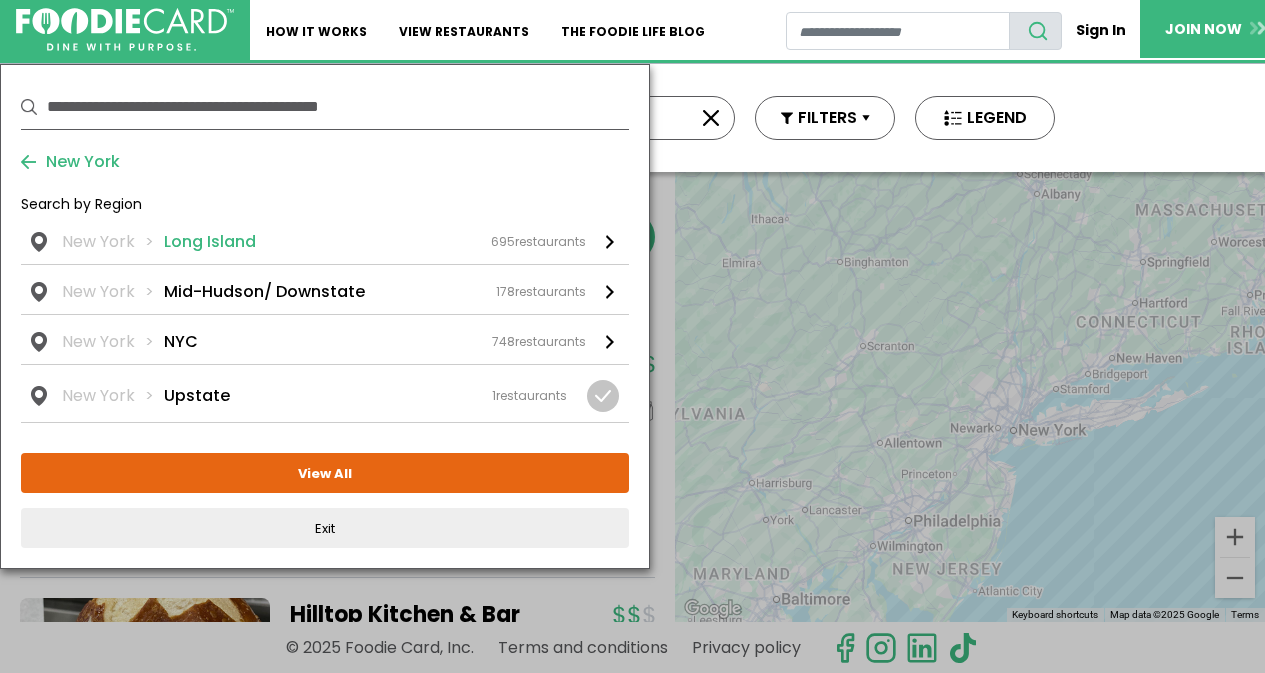 click on "New York
Long Island
695  restaurants" at bounding box center (325, 247) 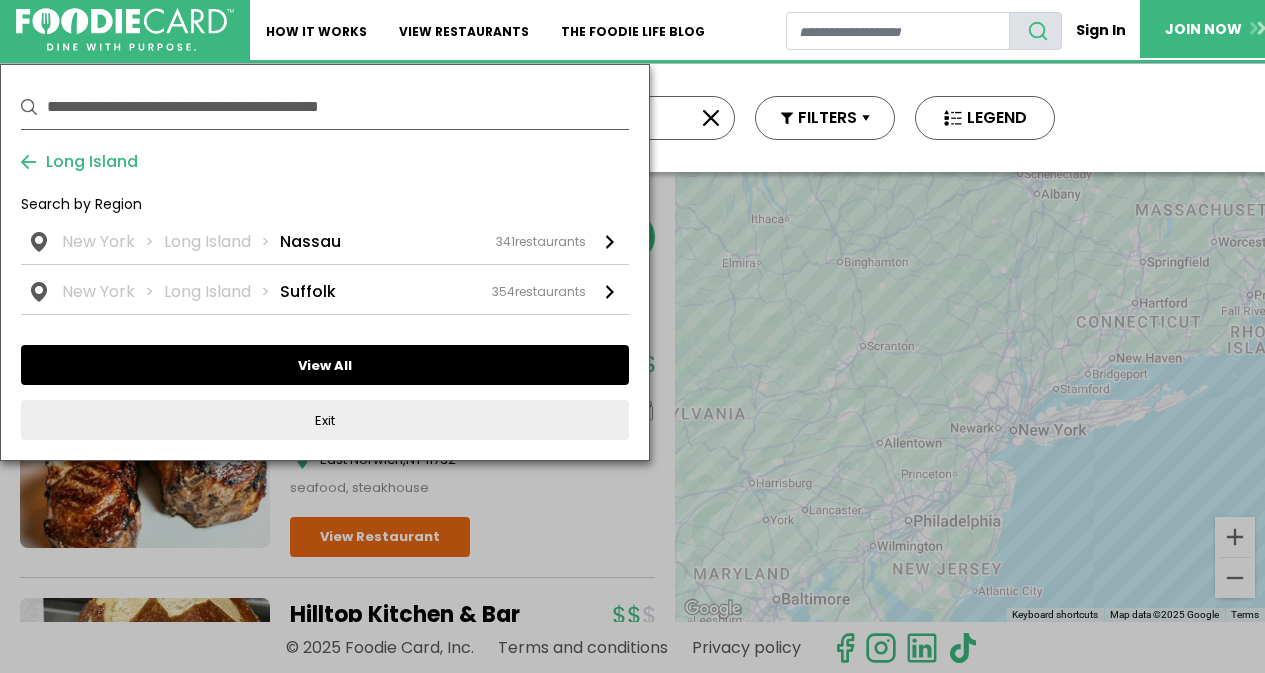 click on "View All" at bounding box center (0, 0) 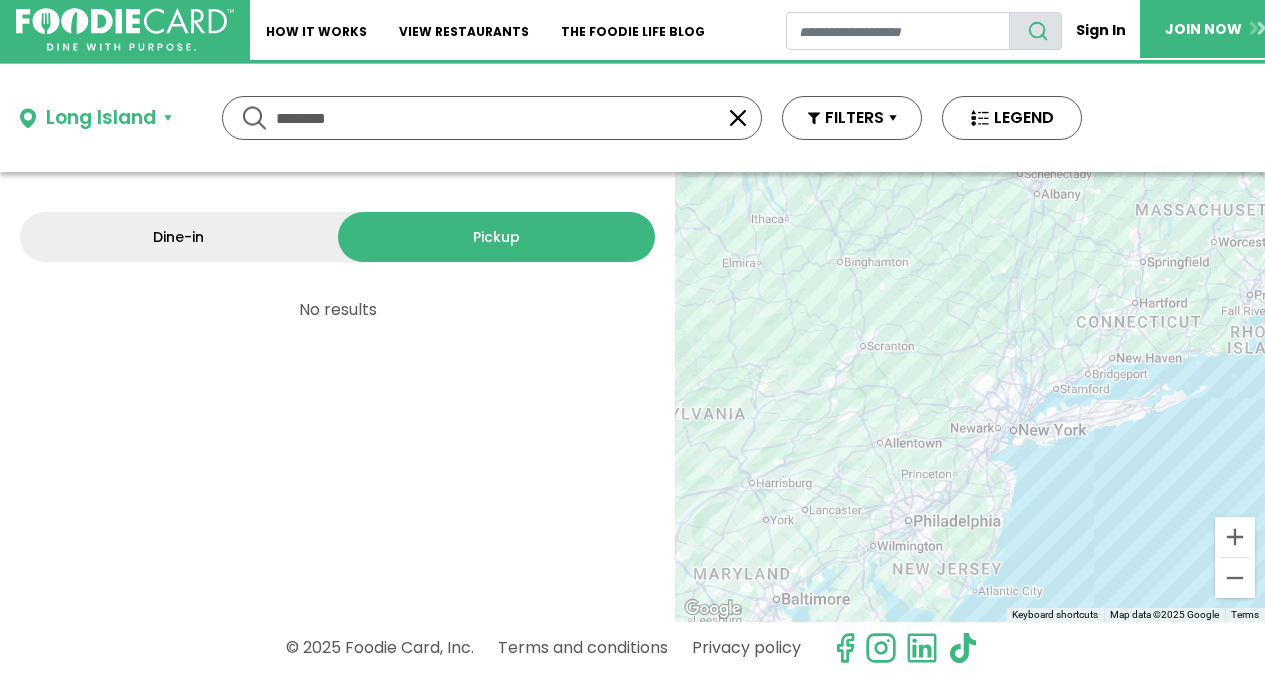 click on "********
********" at bounding box center [492, 118] 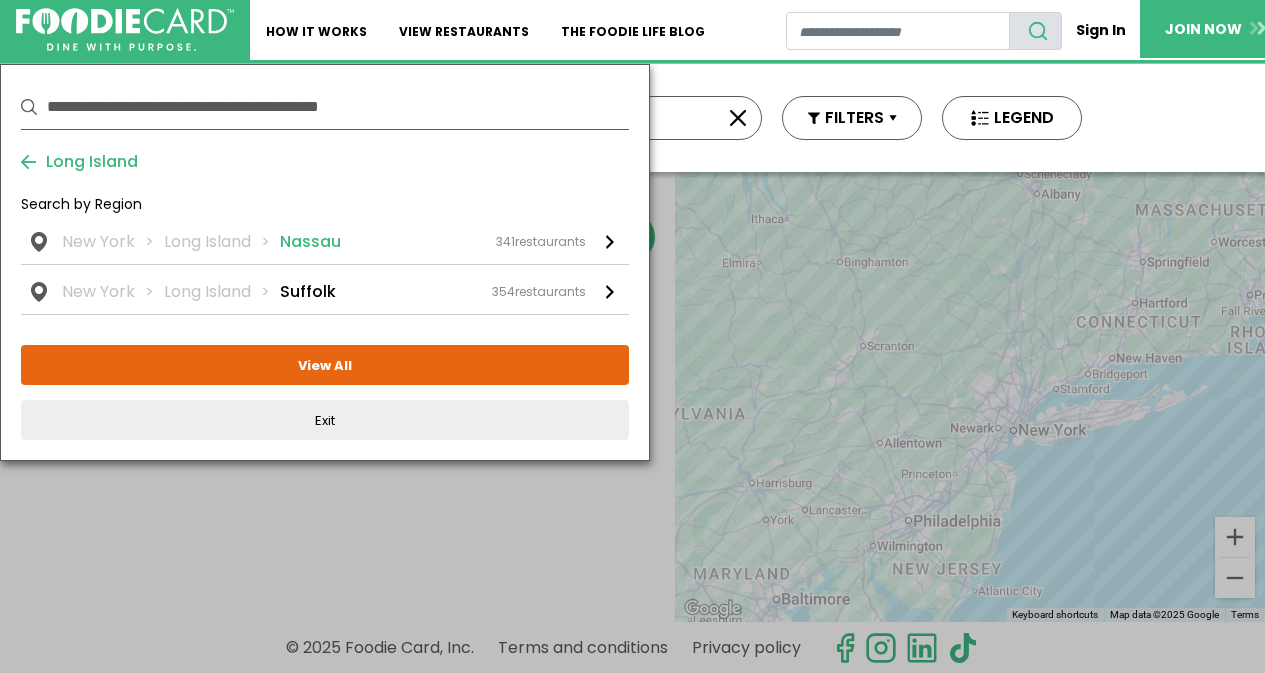 click on "New York
Long Island
Nassau
341  restaurants" at bounding box center [0, 0] 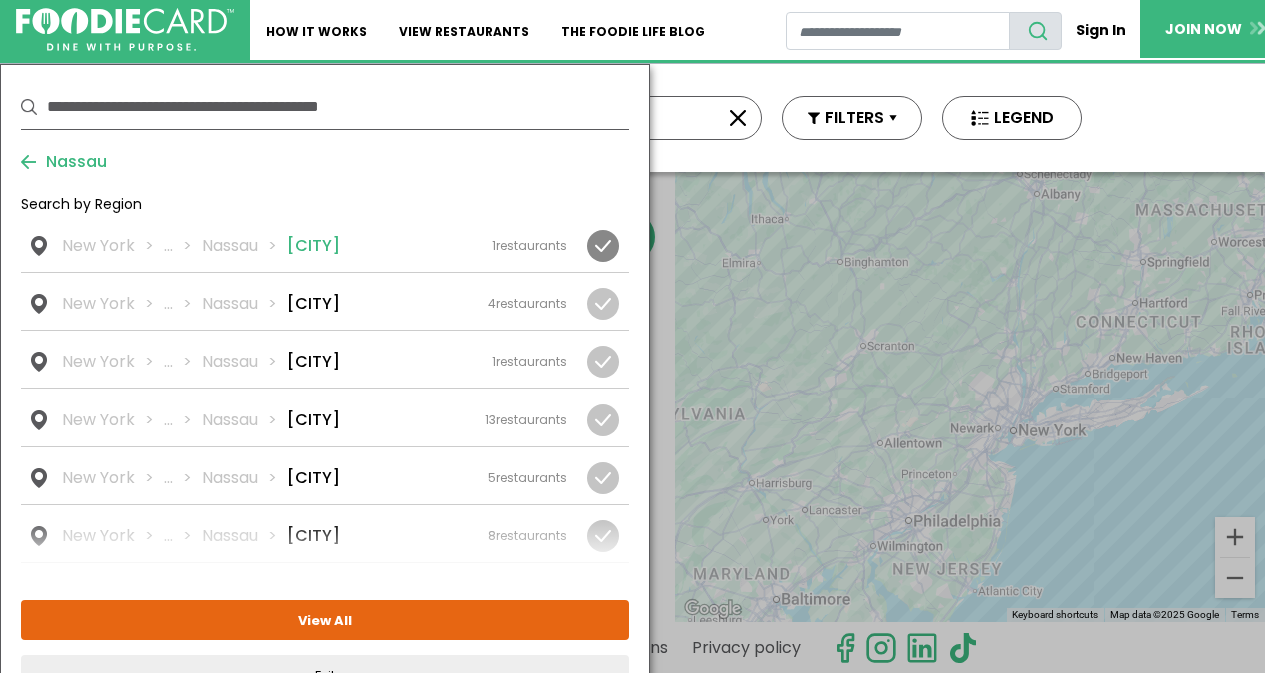 click on "[CITY]" at bounding box center (0, 0) 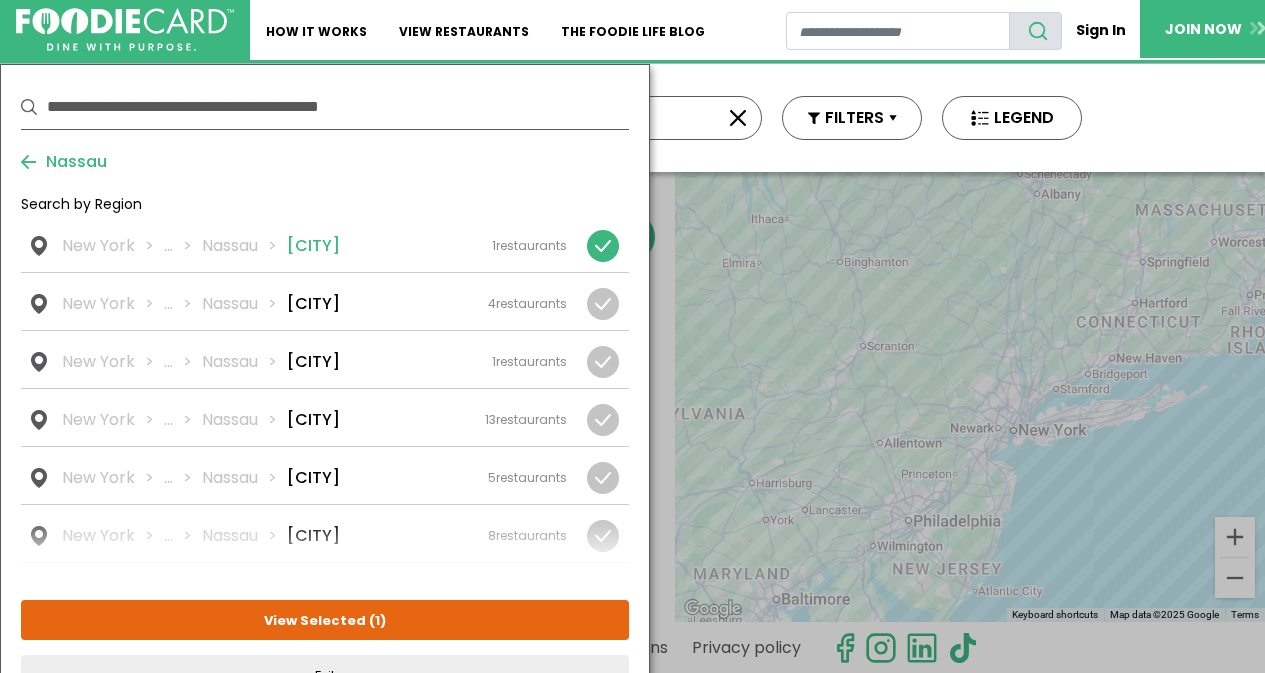 click on "1  restaurants" at bounding box center [0, 0] 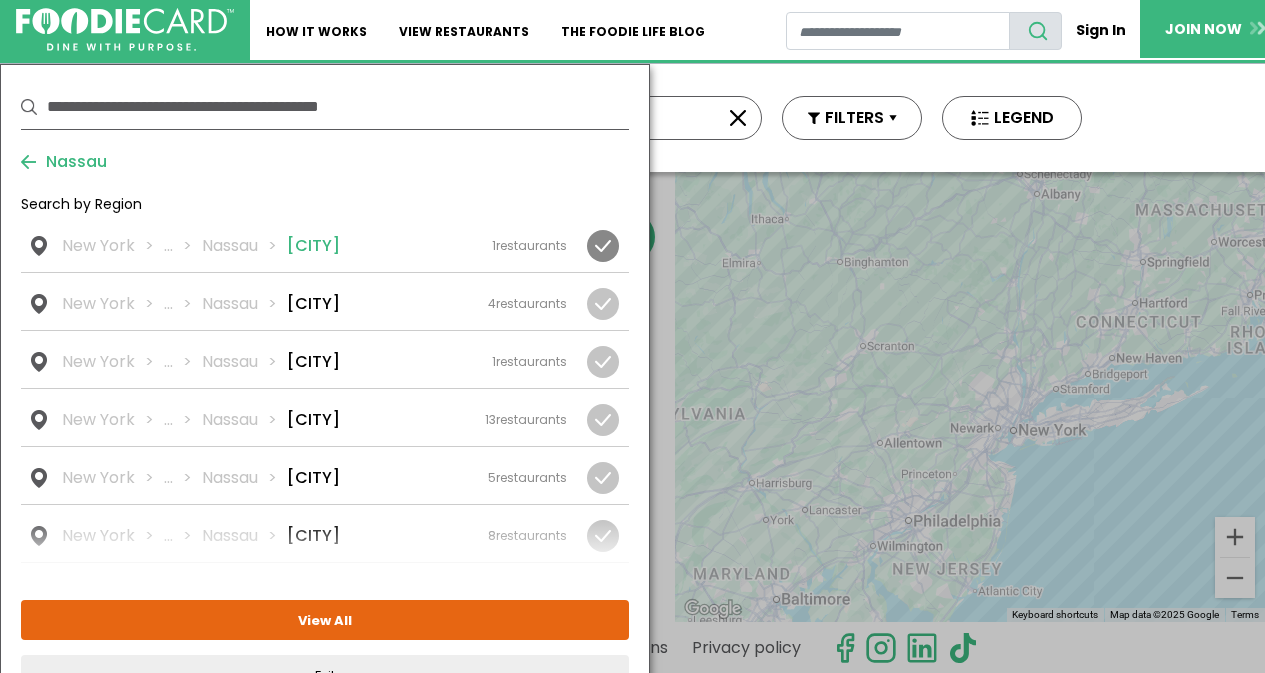 click on "New York
...
Nassau
Albertson
1  restaurants" at bounding box center [0, 0] 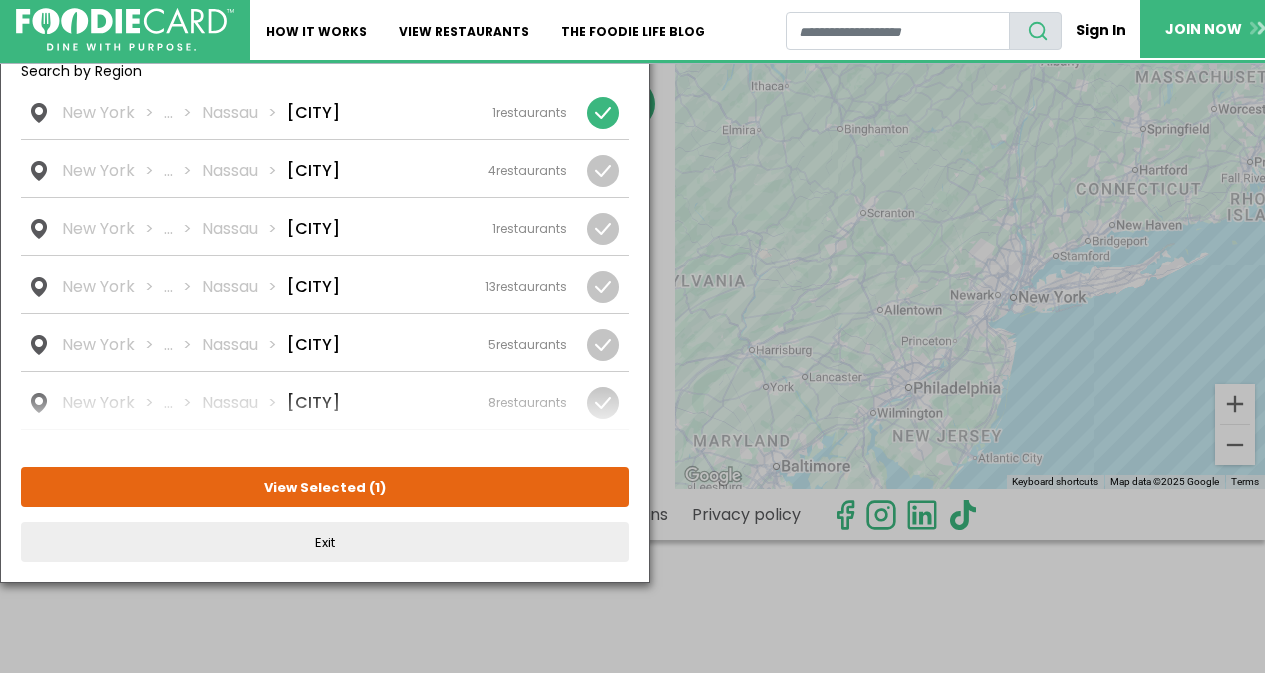scroll, scrollTop: 172, scrollLeft: 0, axis: vertical 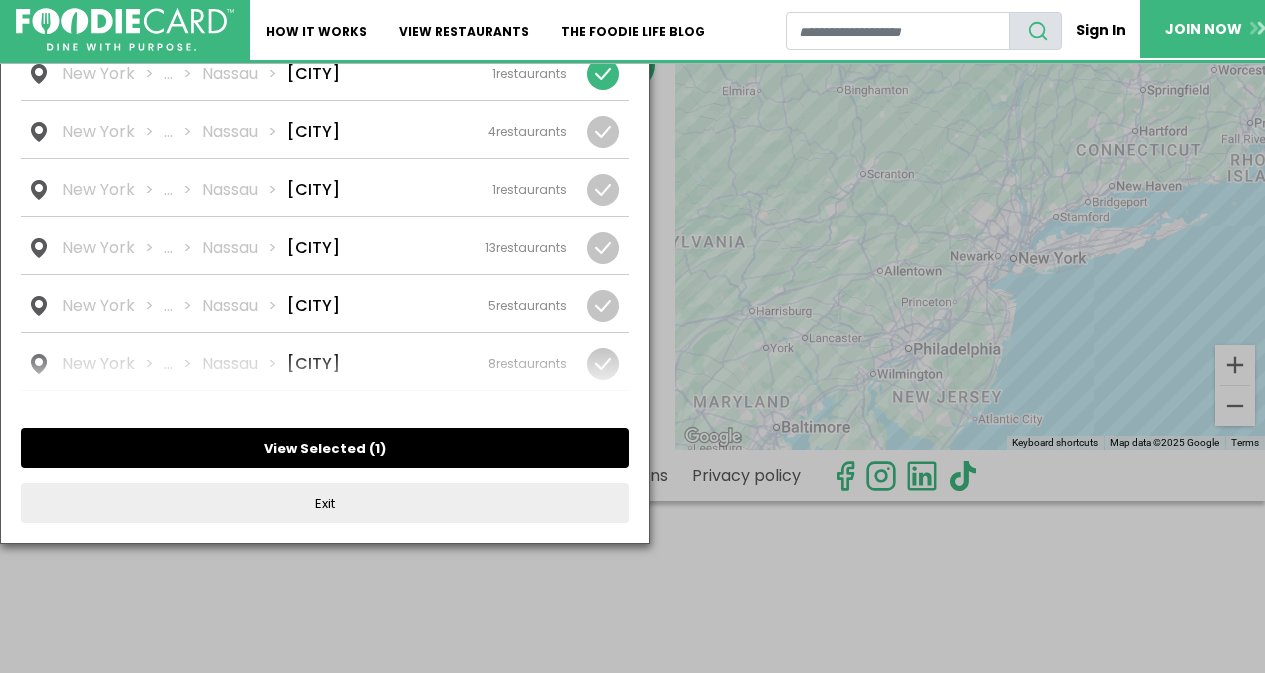 click on "View Selected ( 1 )" at bounding box center [0, 0] 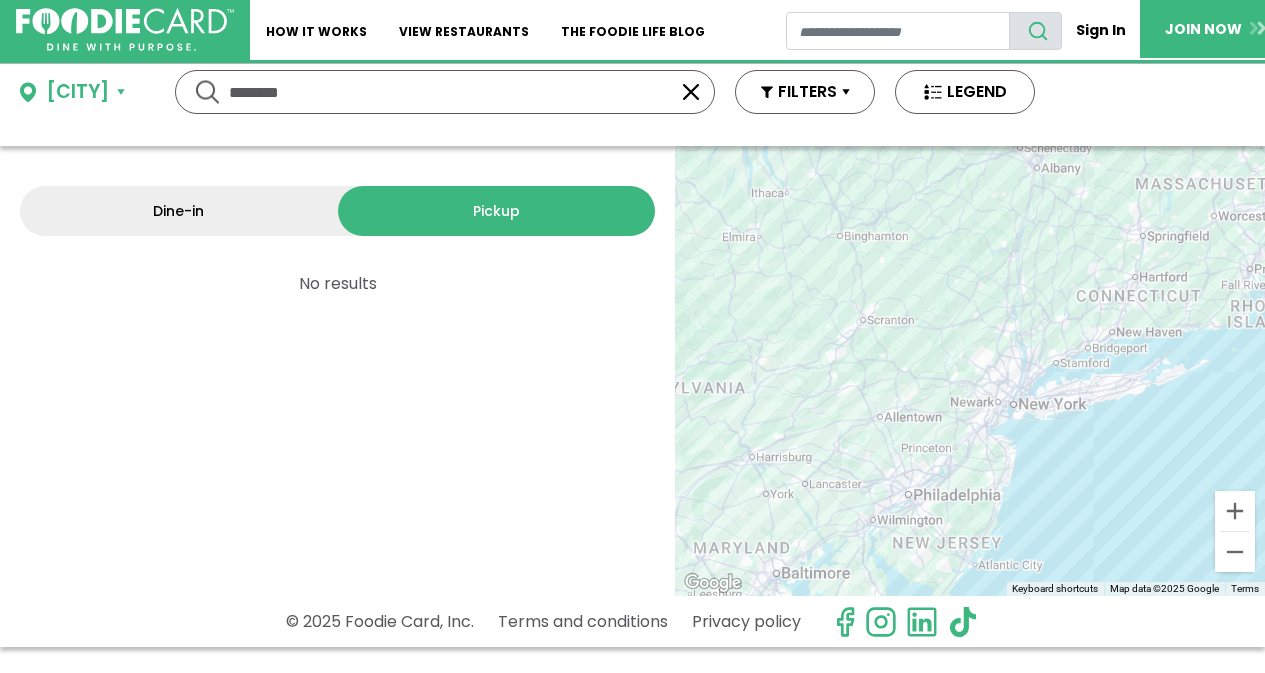 scroll, scrollTop: 0, scrollLeft: 0, axis: both 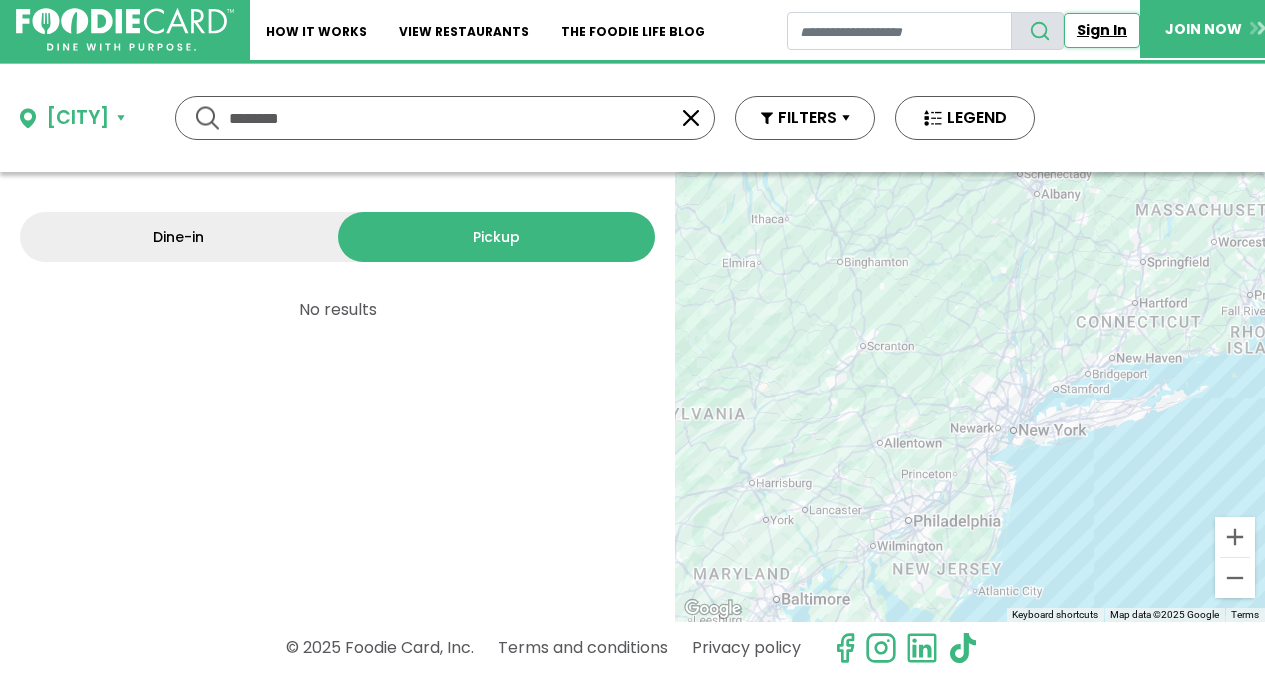 click on "Sign In" at bounding box center (1102, 30) 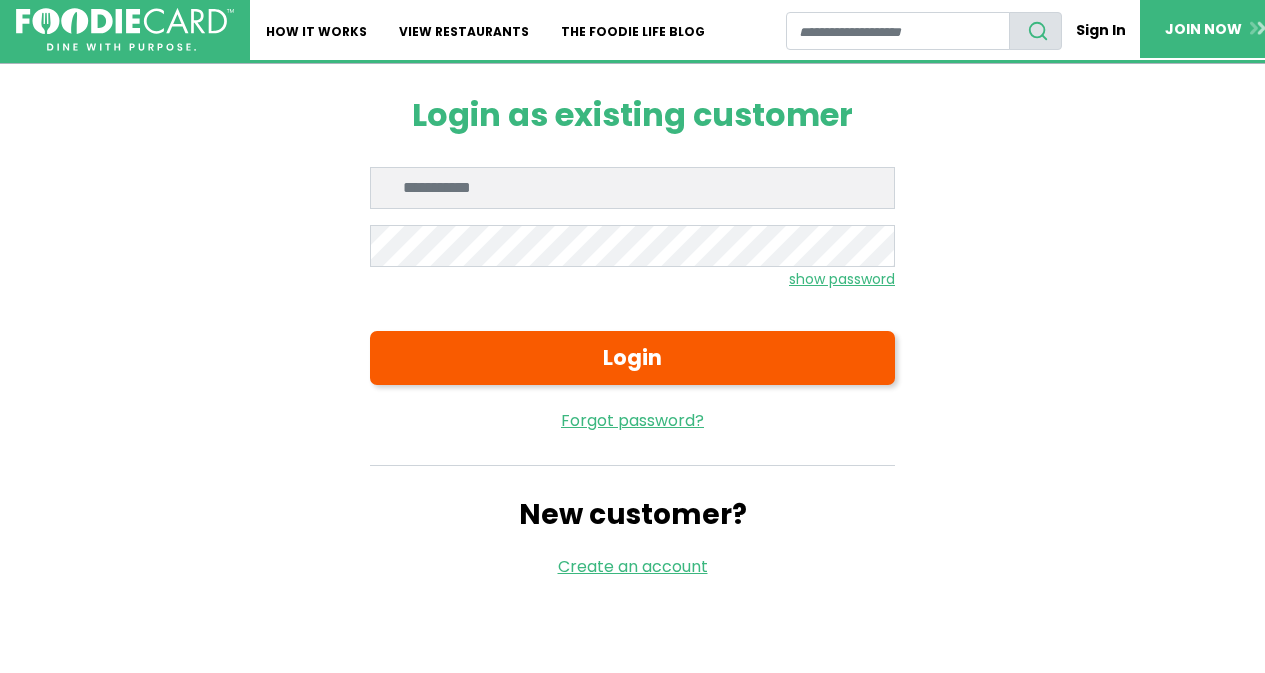 scroll, scrollTop: 0, scrollLeft: 0, axis: both 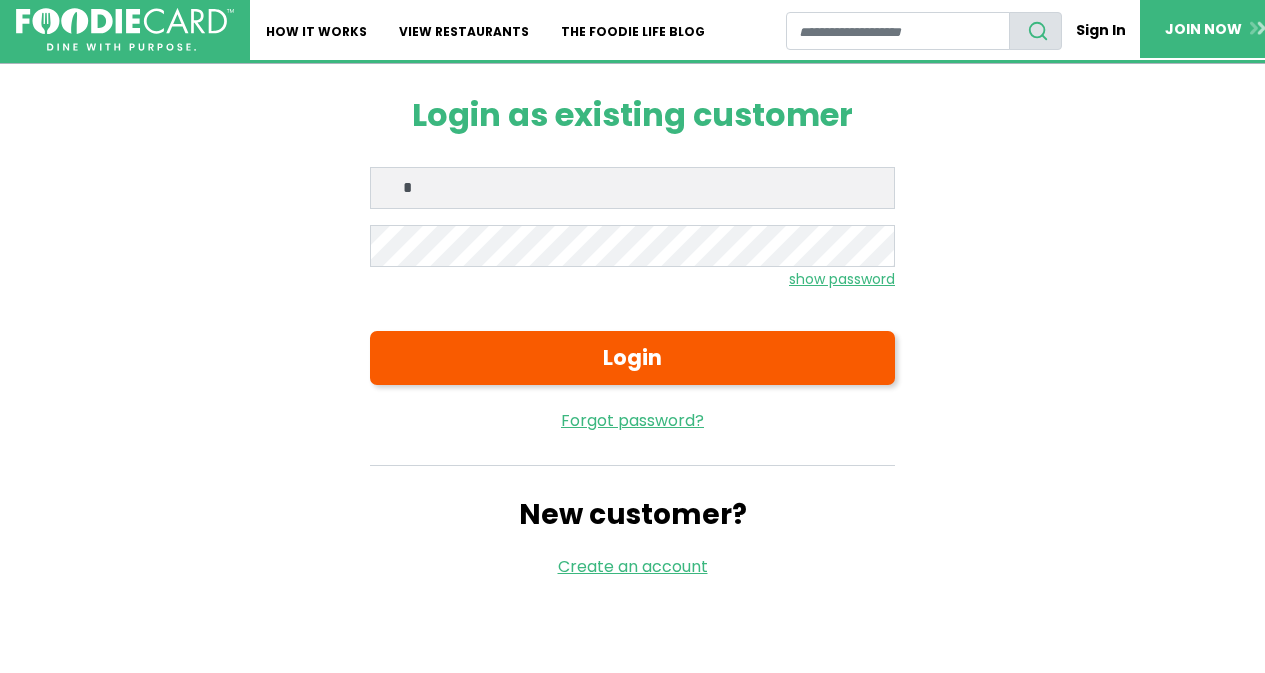 type on "**********" 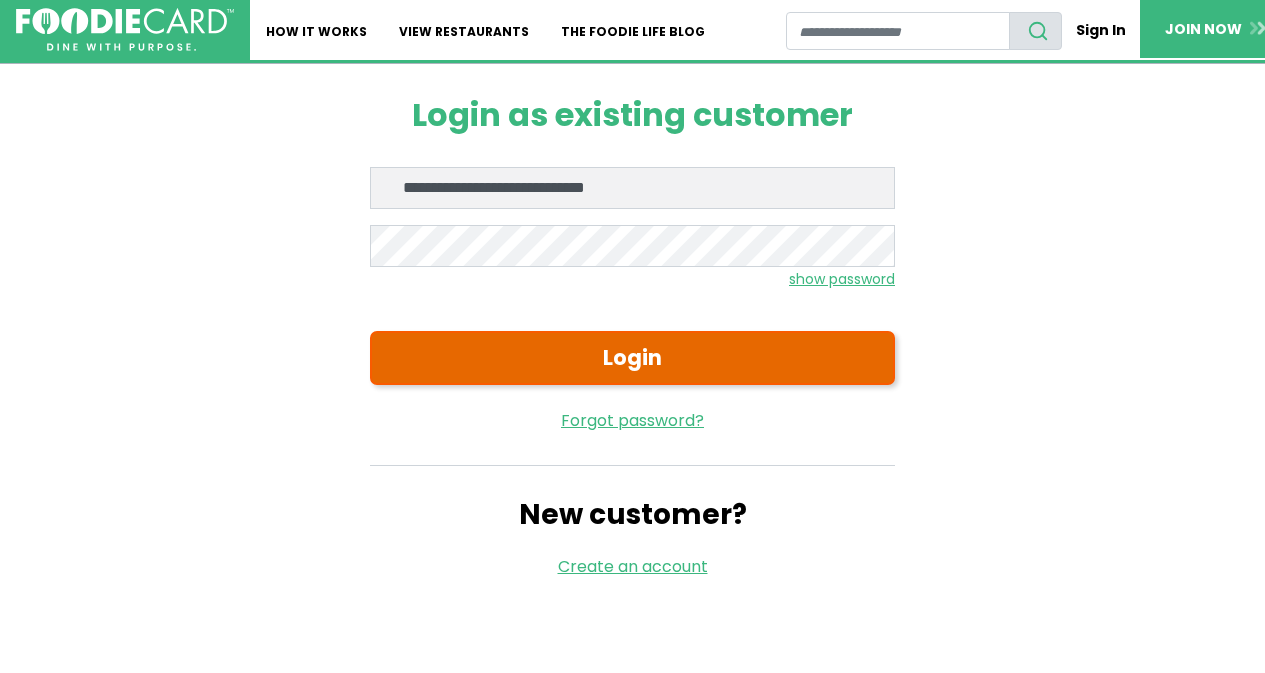 click on "Login" at bounding box center [632, 358] 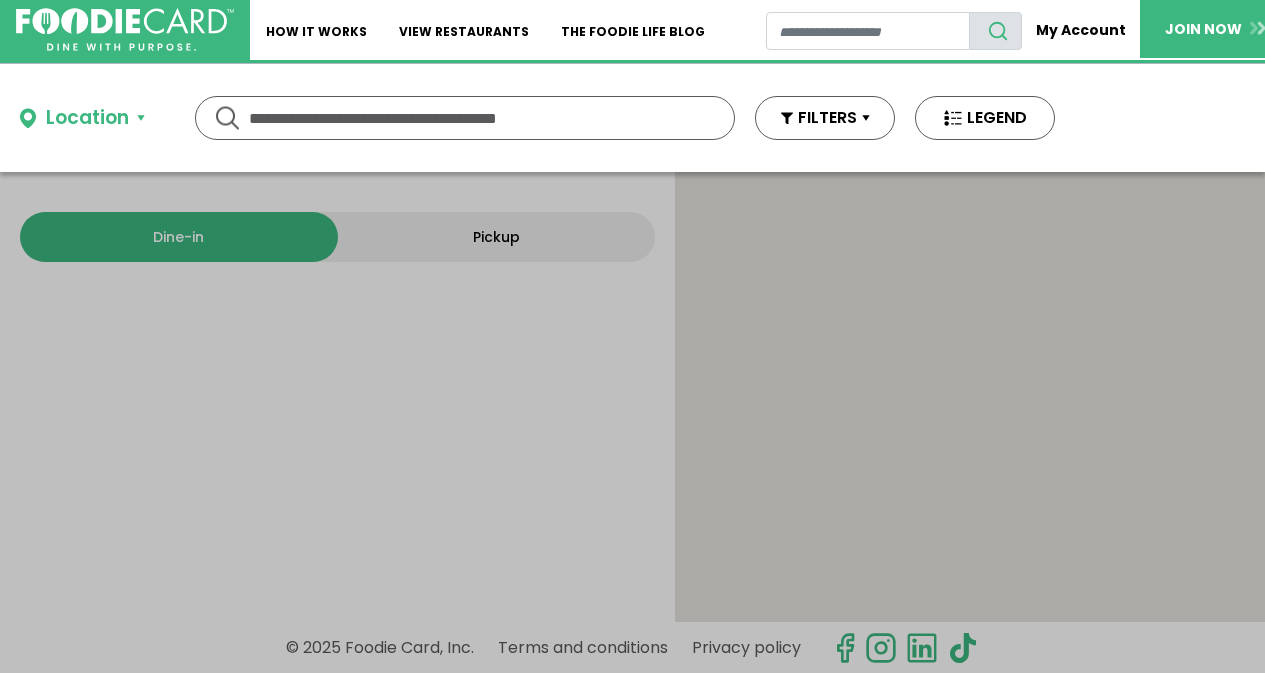 scroll, scrollTop: 0, scrollLeft: 0, axis: both 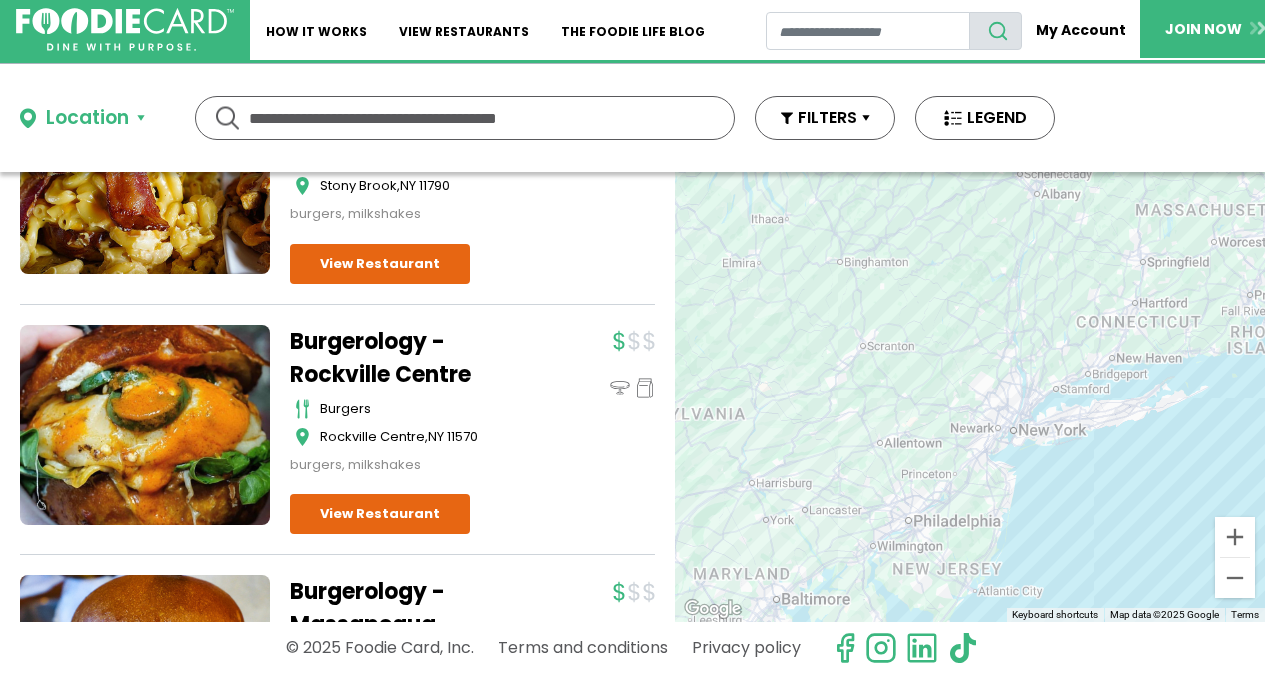 click at bounding box center [465, 118] 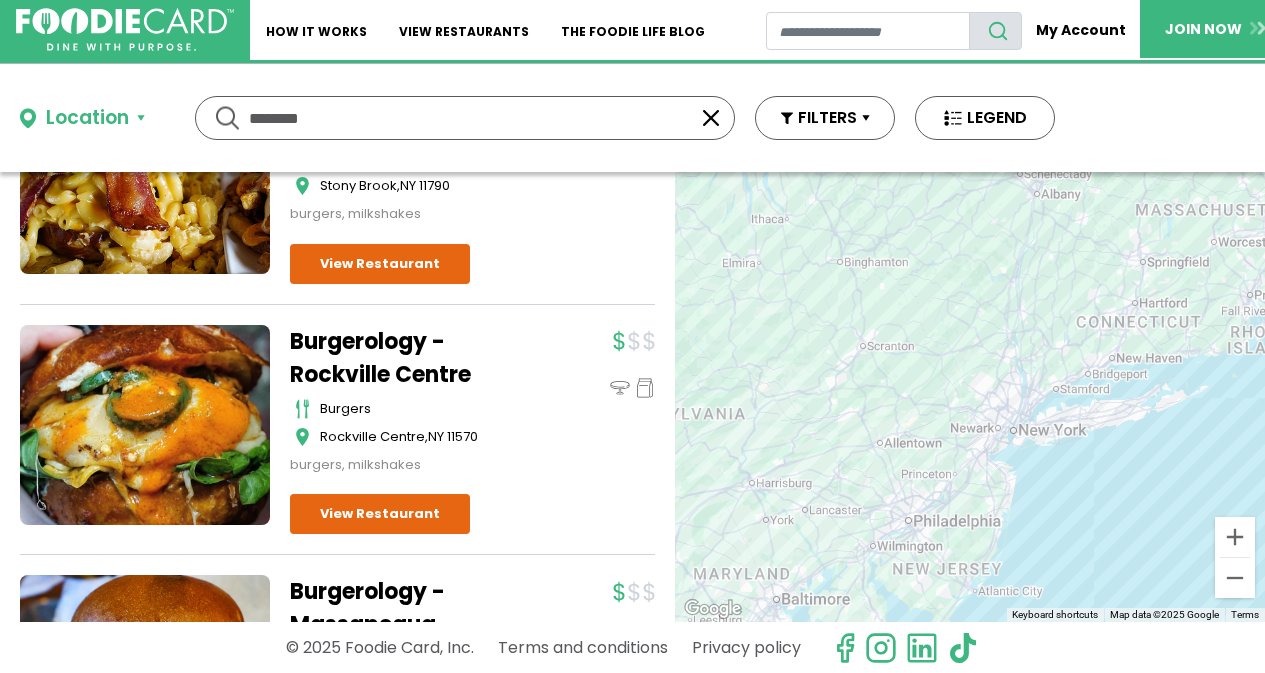 type on "********" 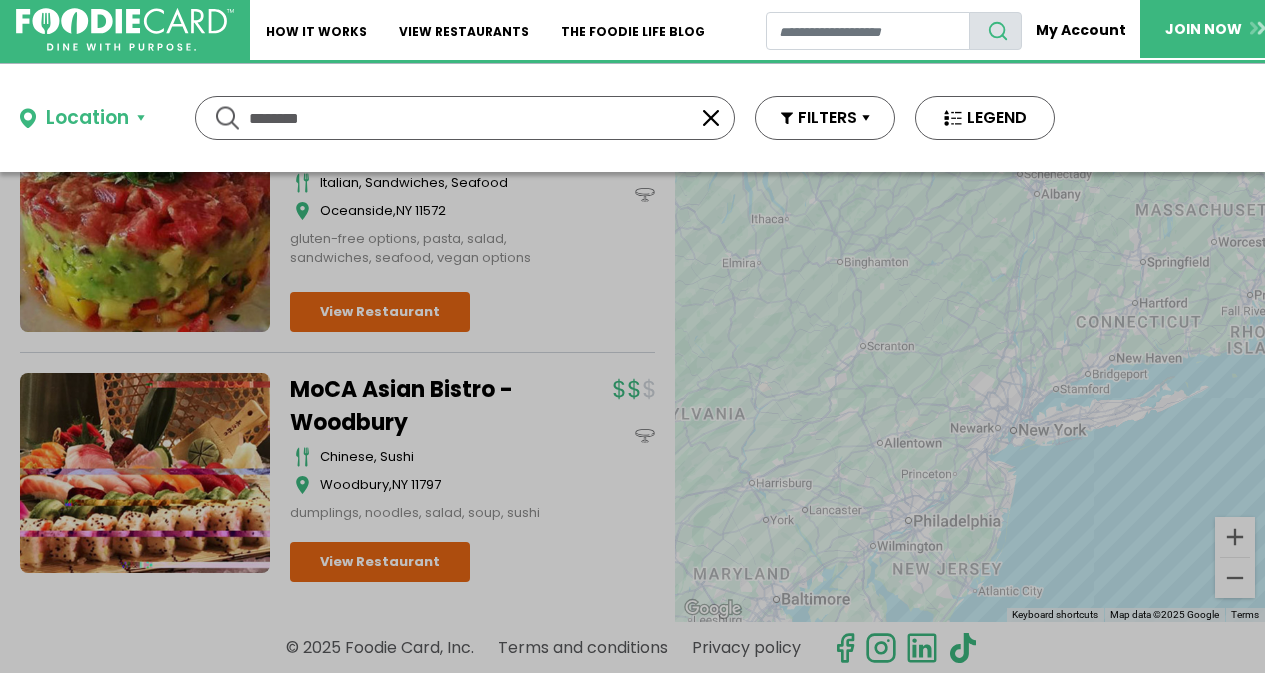 scroll, scrollTop: 4873, scrollLeft: 0, axis: vertical 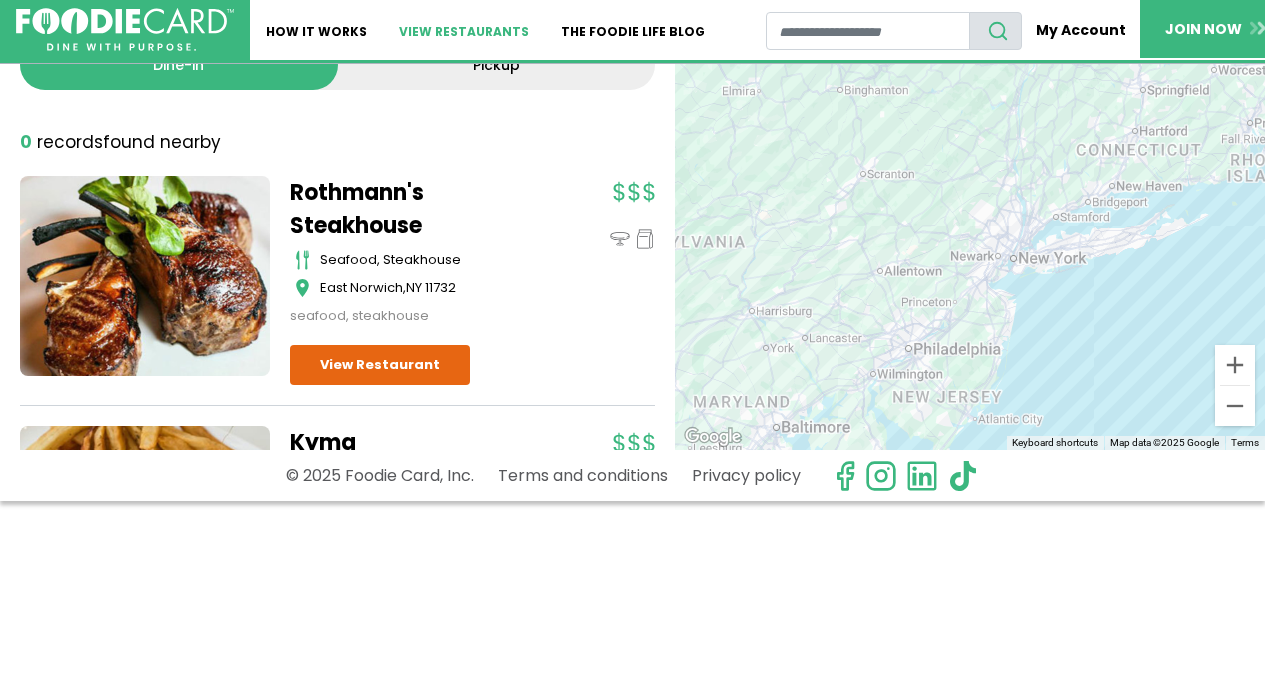 click on "View restaurants" at bounding box center [464, 30] 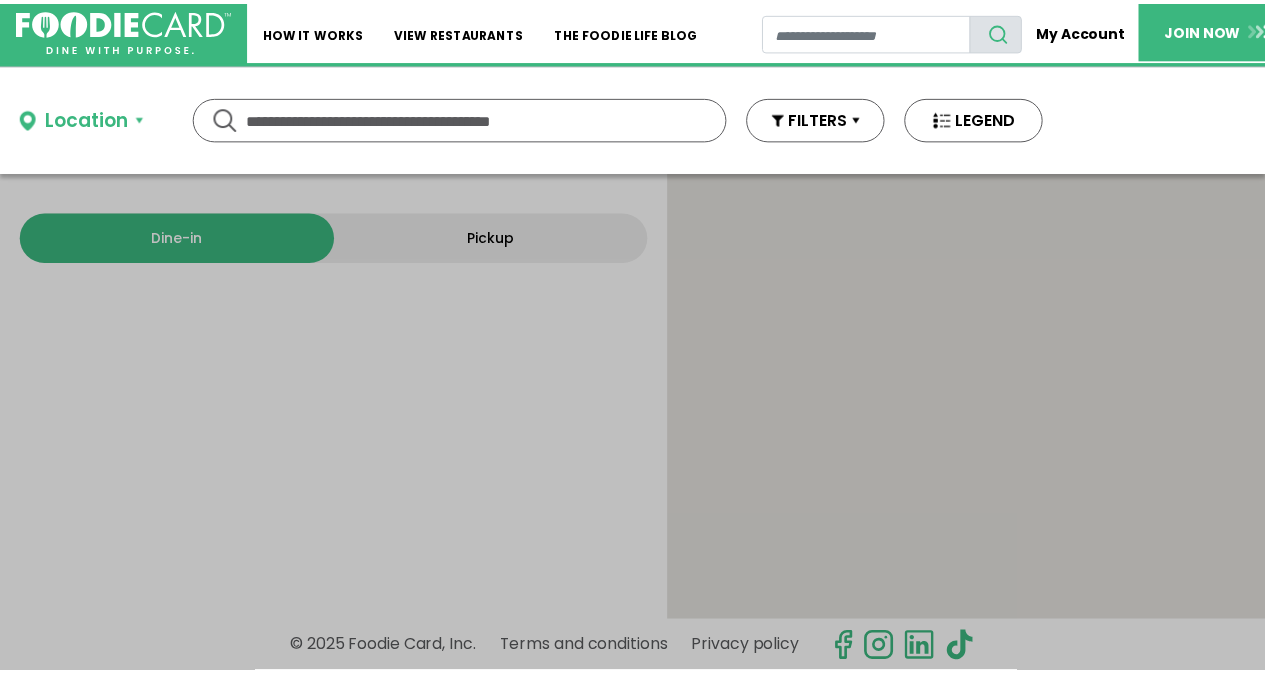 scroll, scrollTop: 0, scrollLeft: 0, axis: both 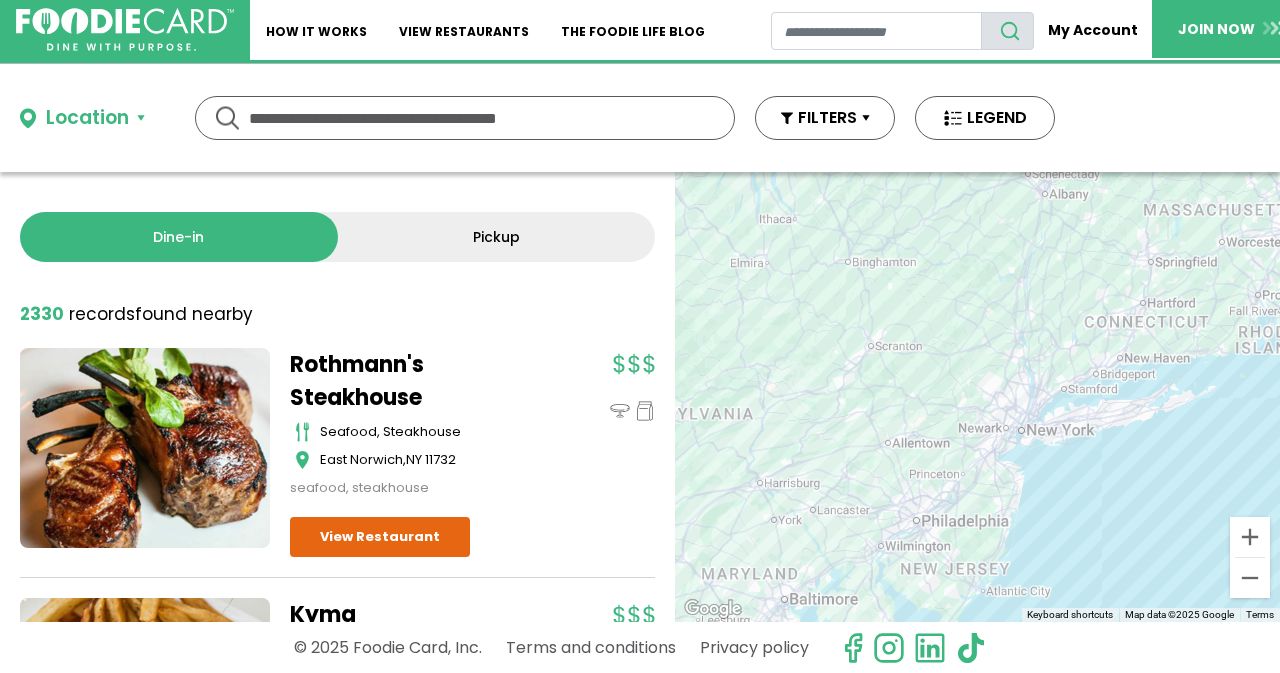 click at bounding box center (465, 118) 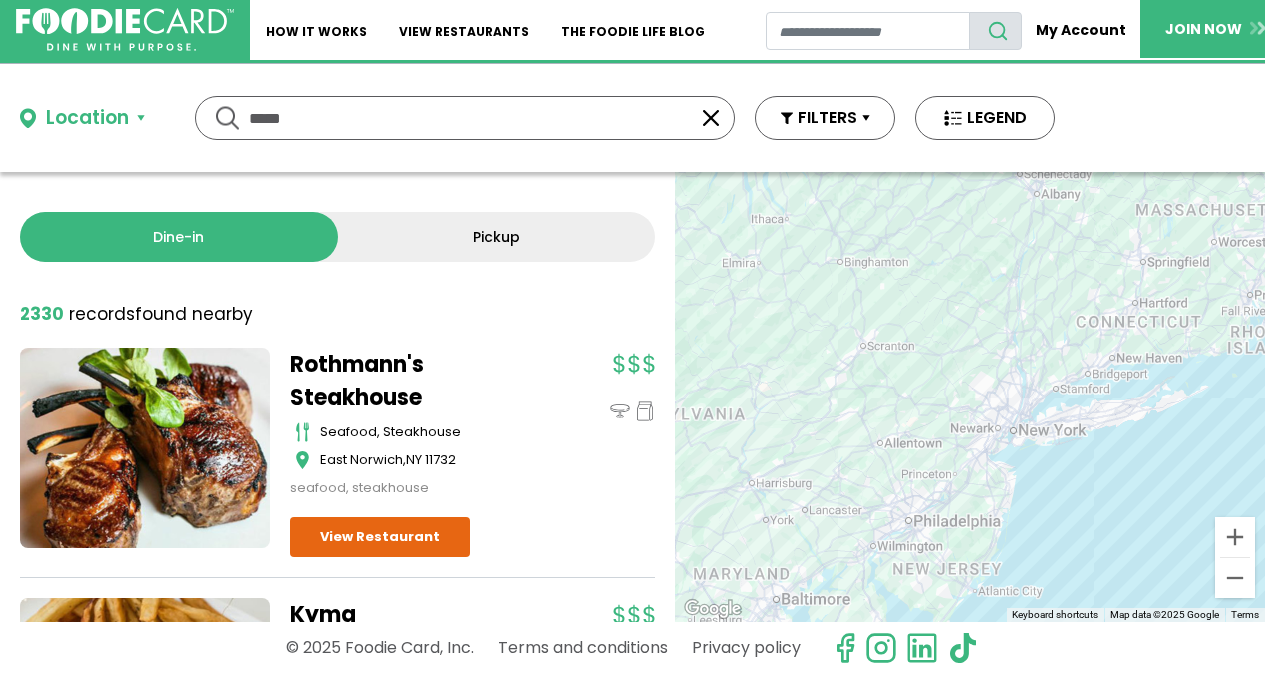 type on "*****" 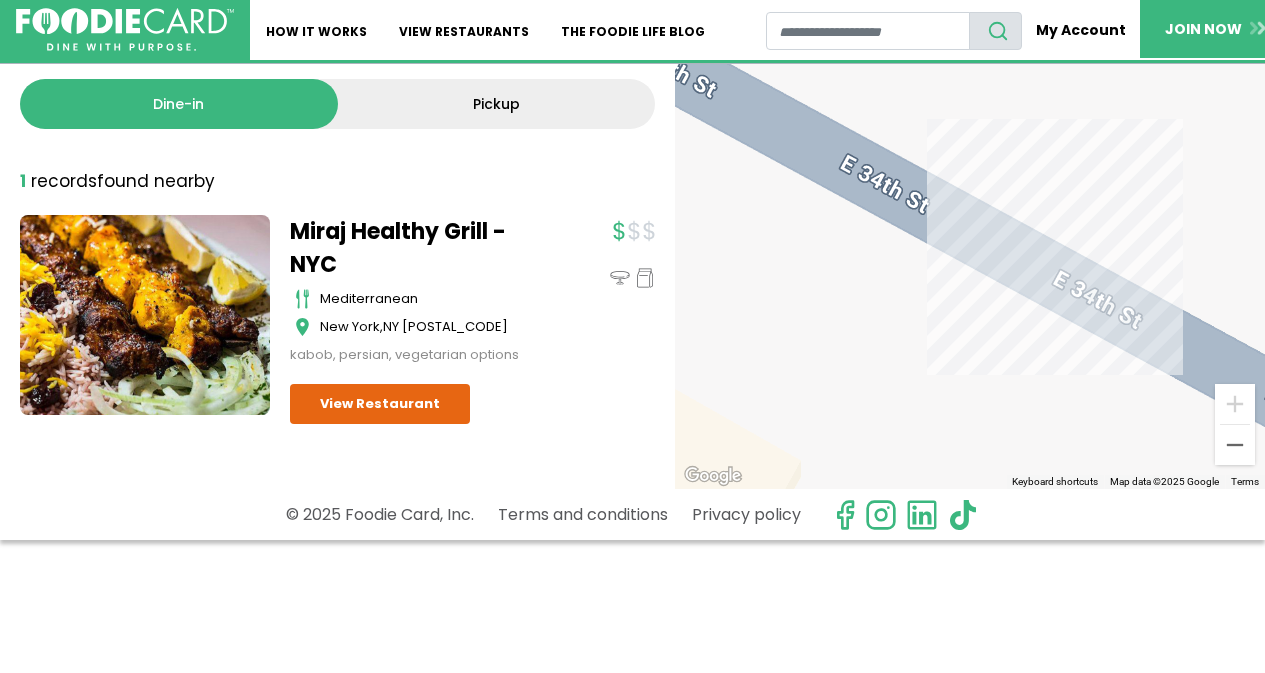 scroll, scrollTop: 172, scrollLeft: 0, axis: vertical 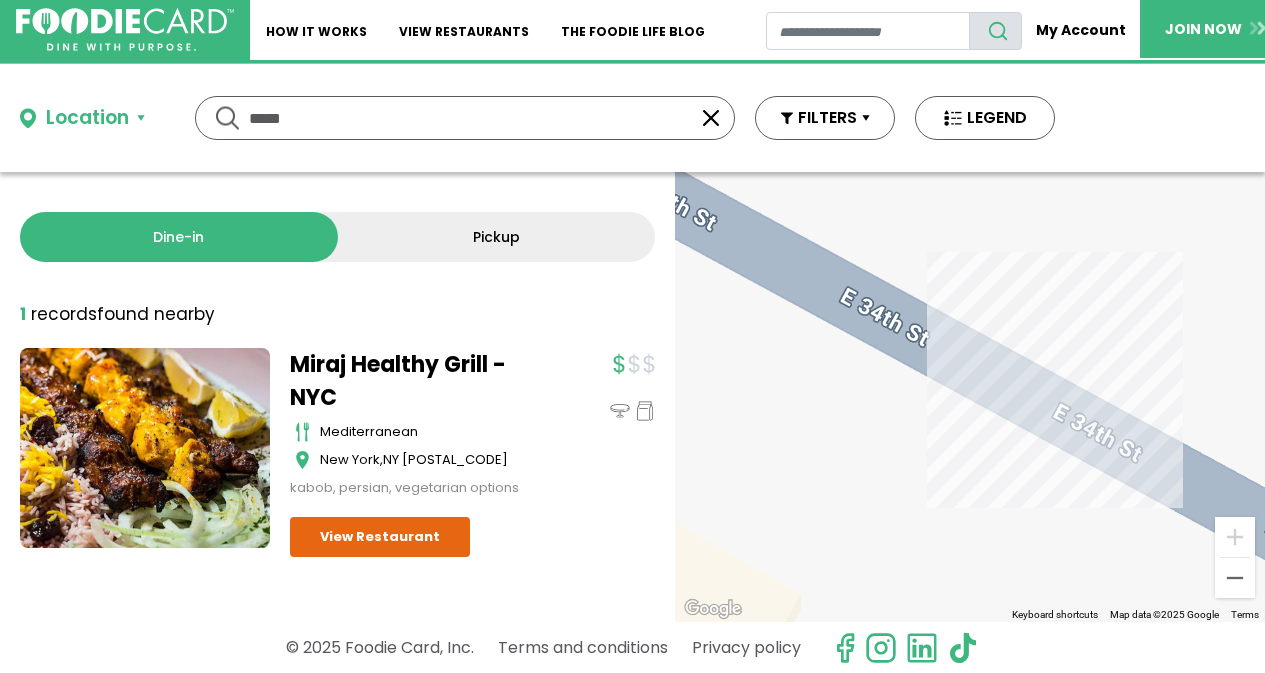click on "Location" at bounding box center (82, 118) 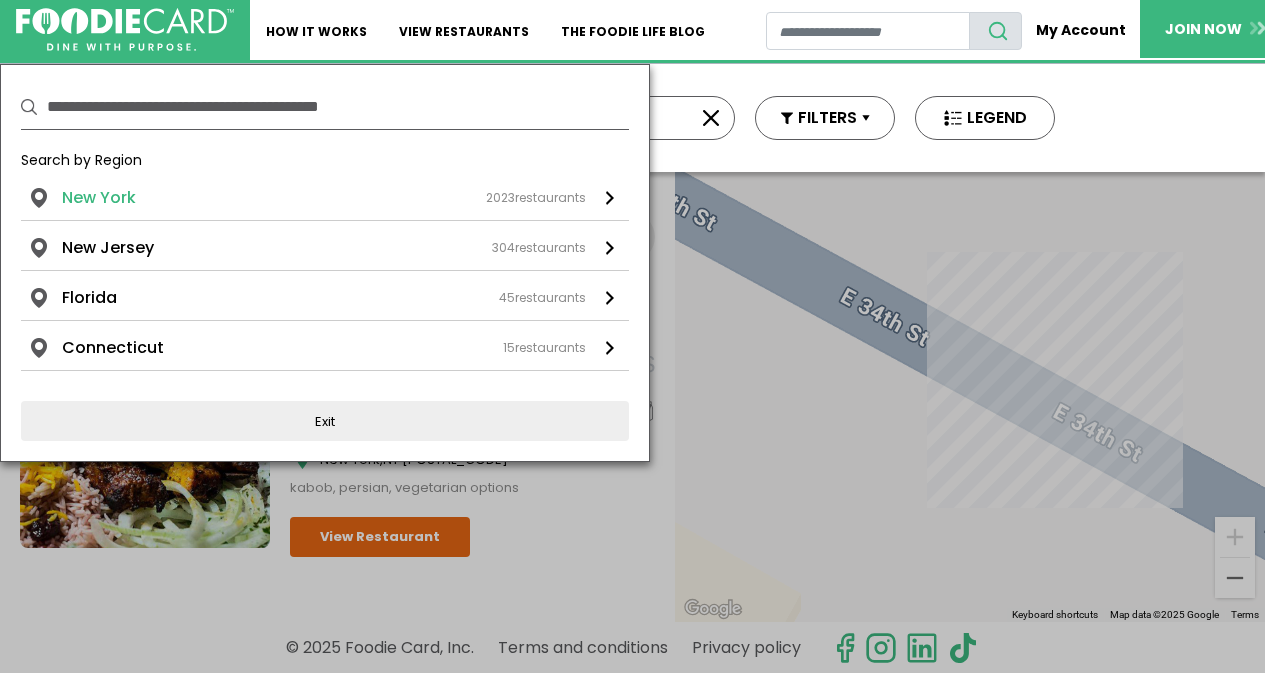 click on "New York" at bounding box center [99, 198] 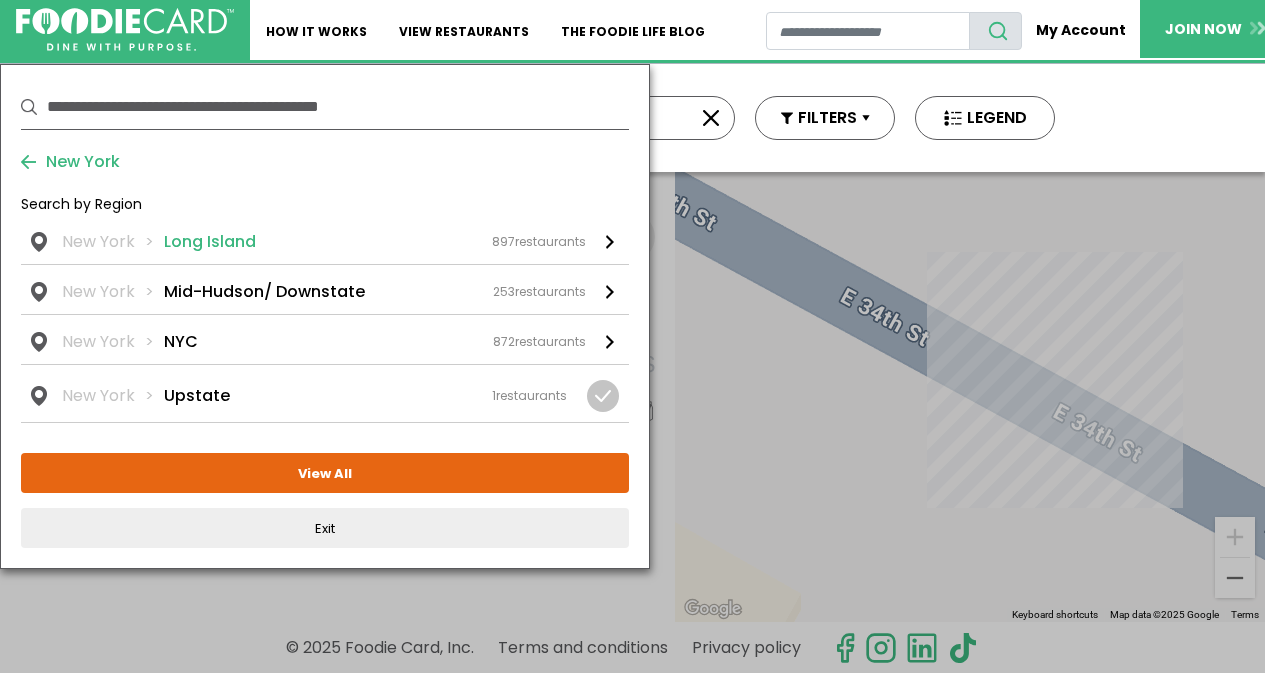 click on "Long Island" at bounding box center [210, 242] 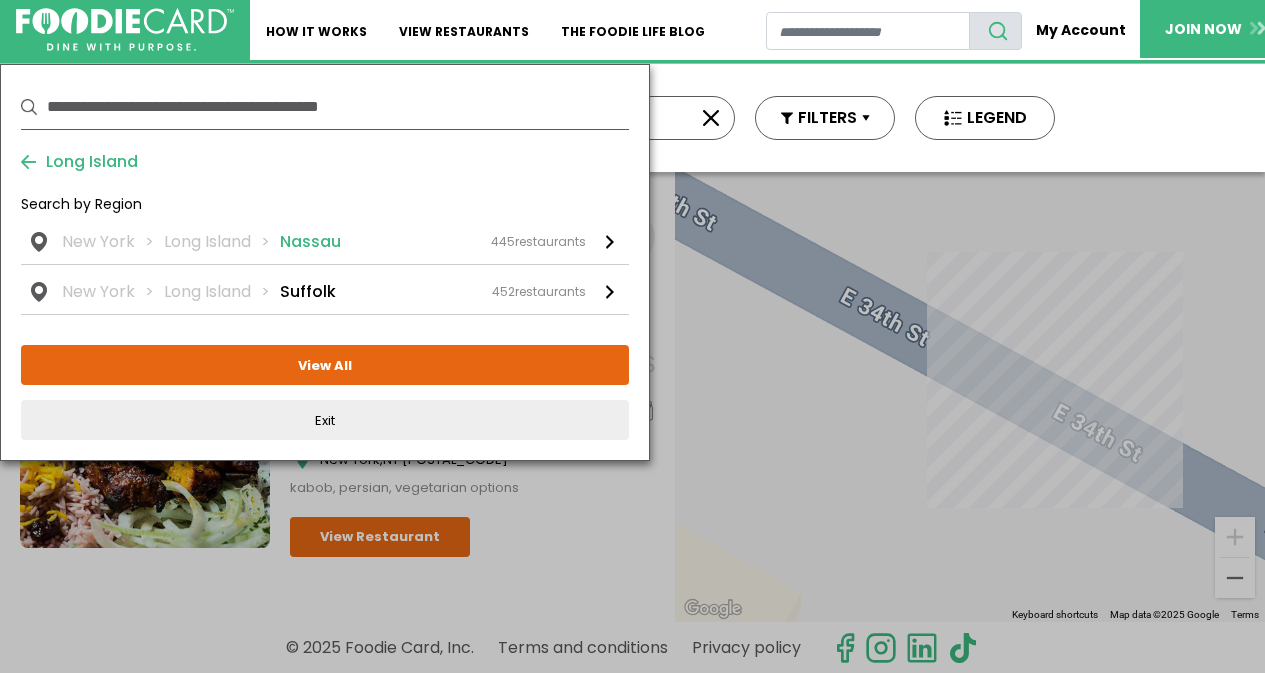 click on "[CITY]
Long Island
[COUNTY]
445  restaurants" at bounding box center (0, 0) 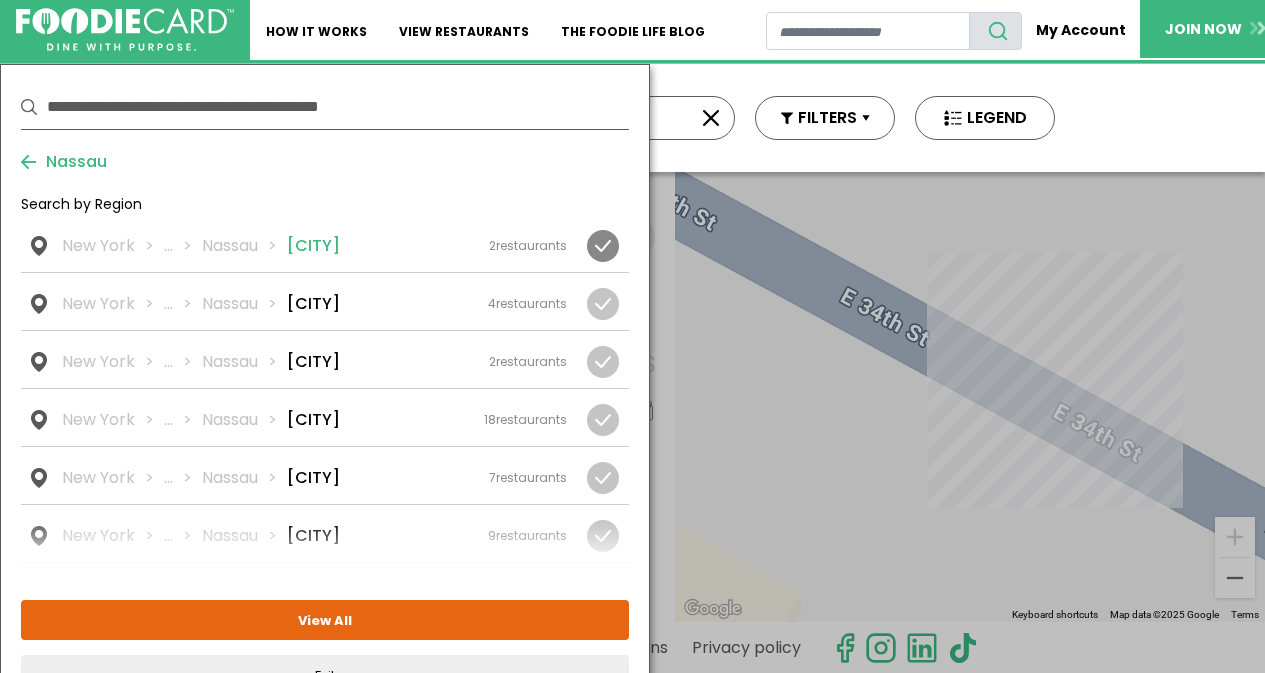 click on "[CITY]
...
[COUNTY]
[CITY]
2  restaurants" at bounding box center (0, 0) 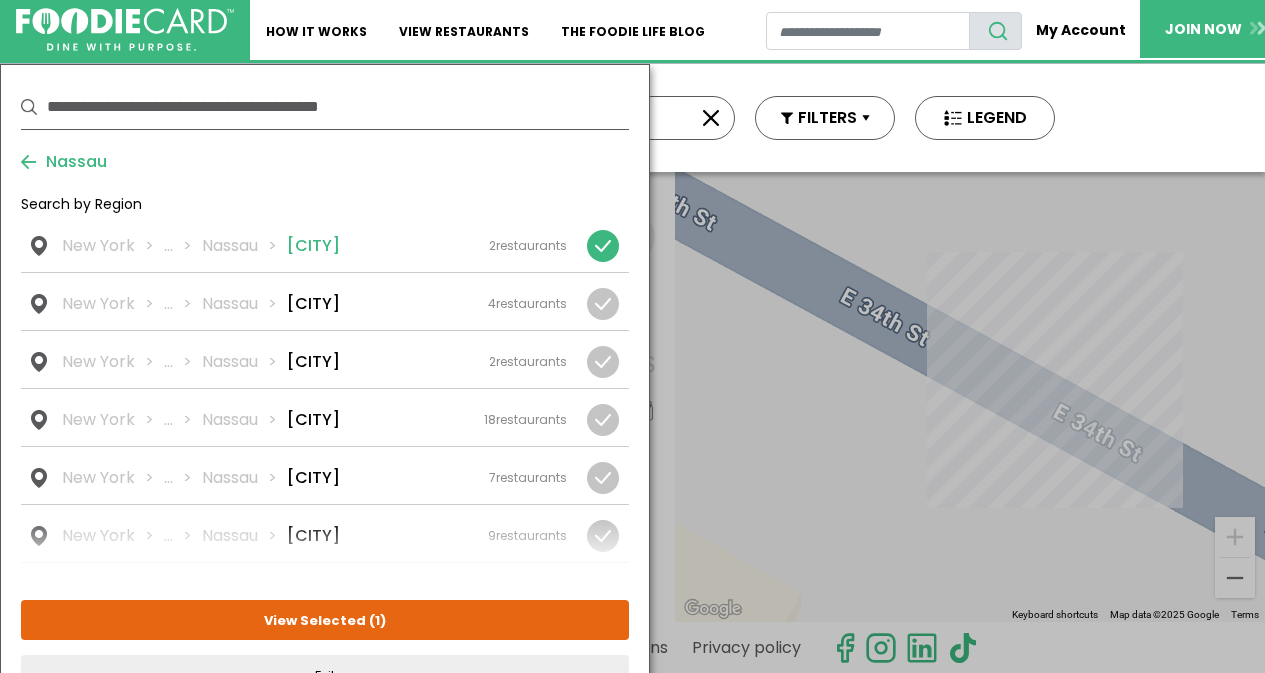 click on "2  restaurants" at bounding box center [0, 0] 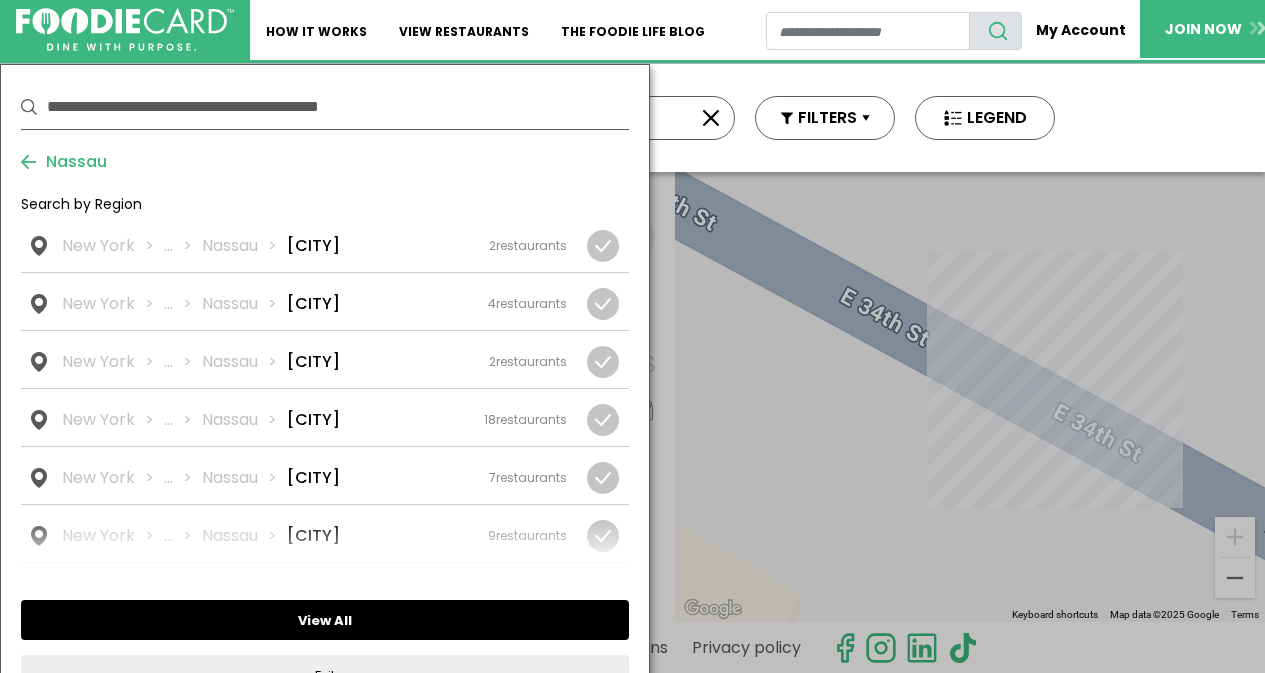 click on "View All" at bounding box center (0, 0) 